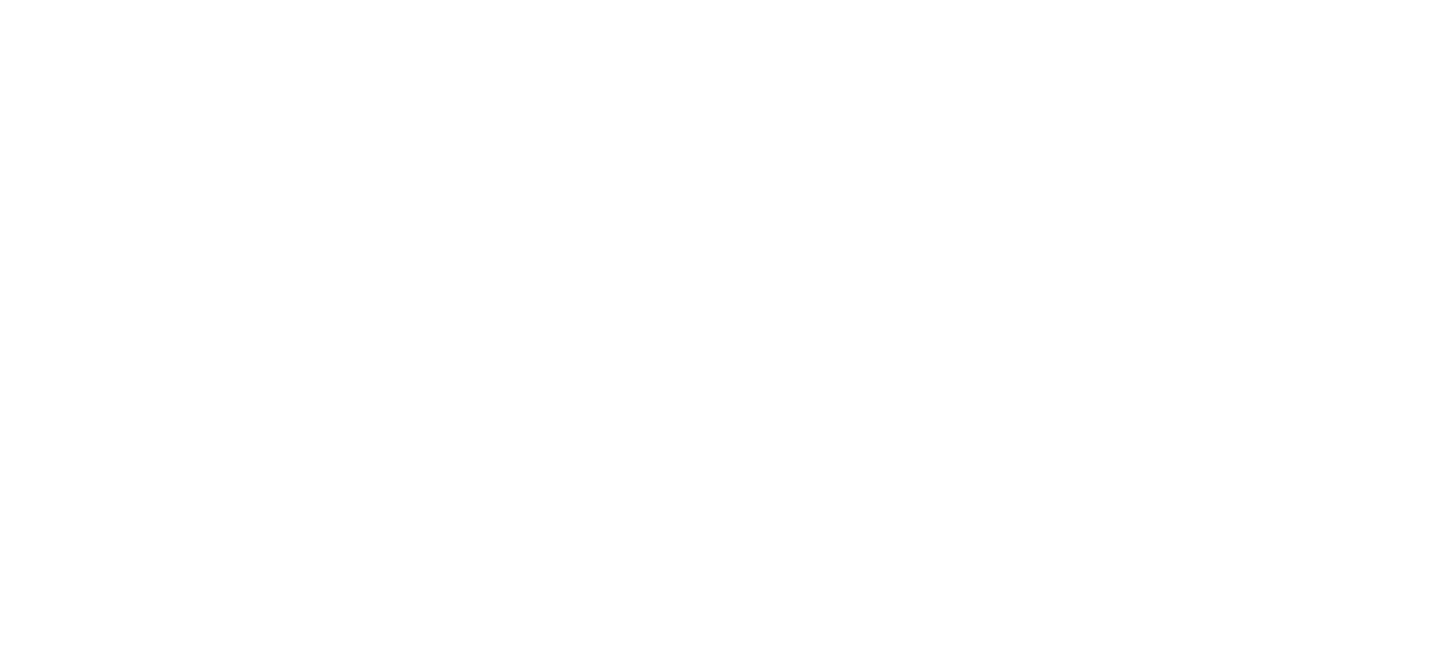 scroll, scrollTop: 0, scrollLeft: 0, axis: both 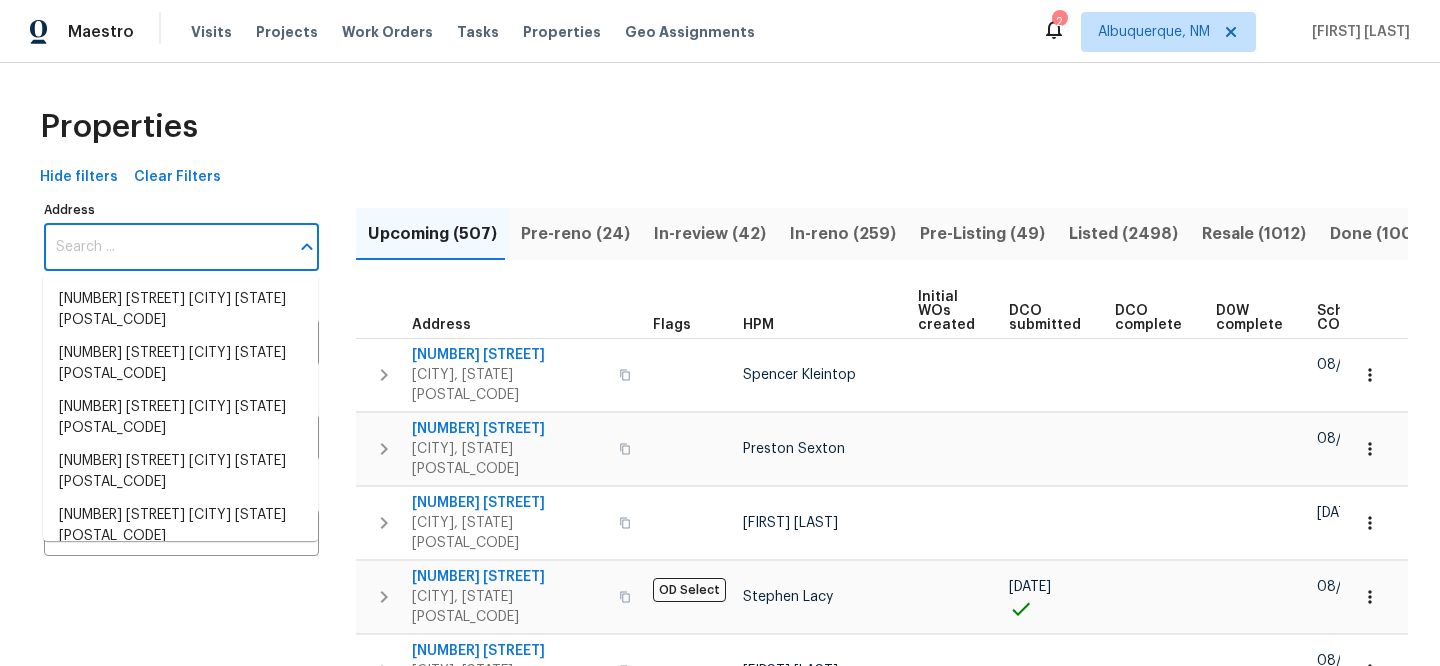click on "Address" at bounding box center (166, 247) 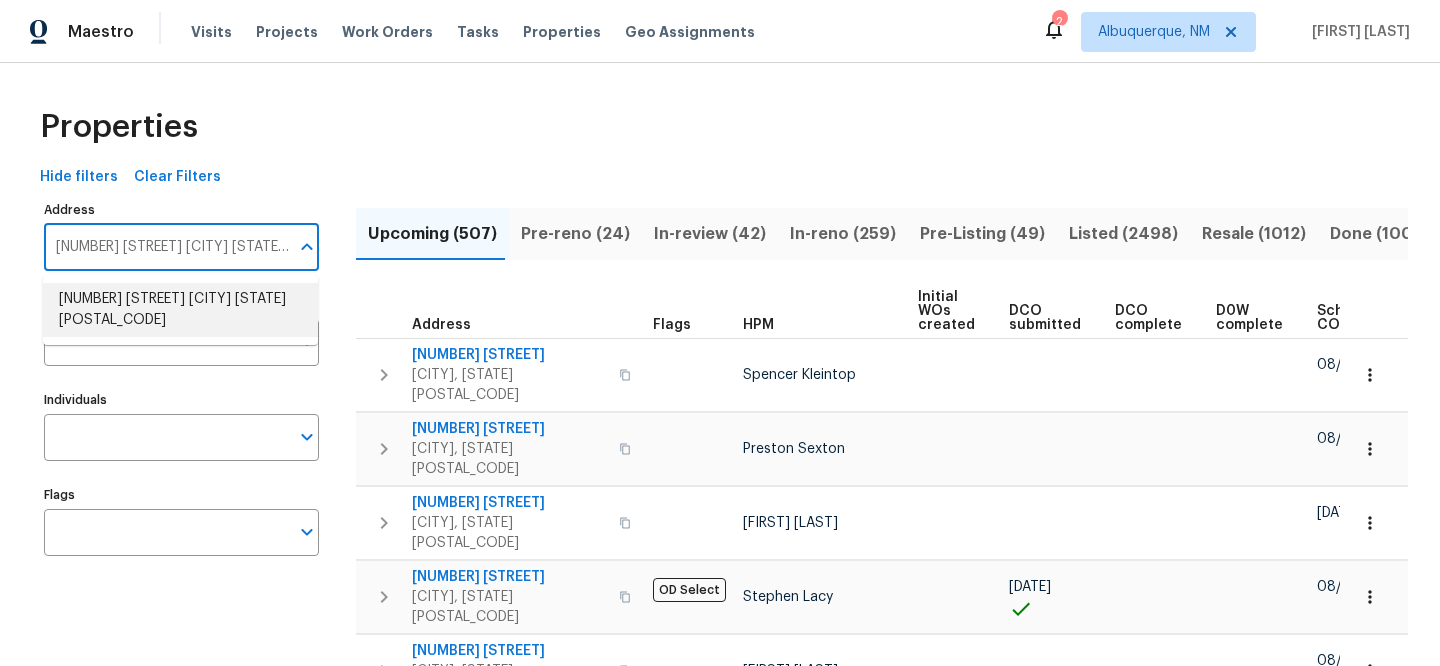 click on "[NUMBER] [STREET] [CITY] [STATE] [POSTAL_CODE]" at bounding box center [180, 310] 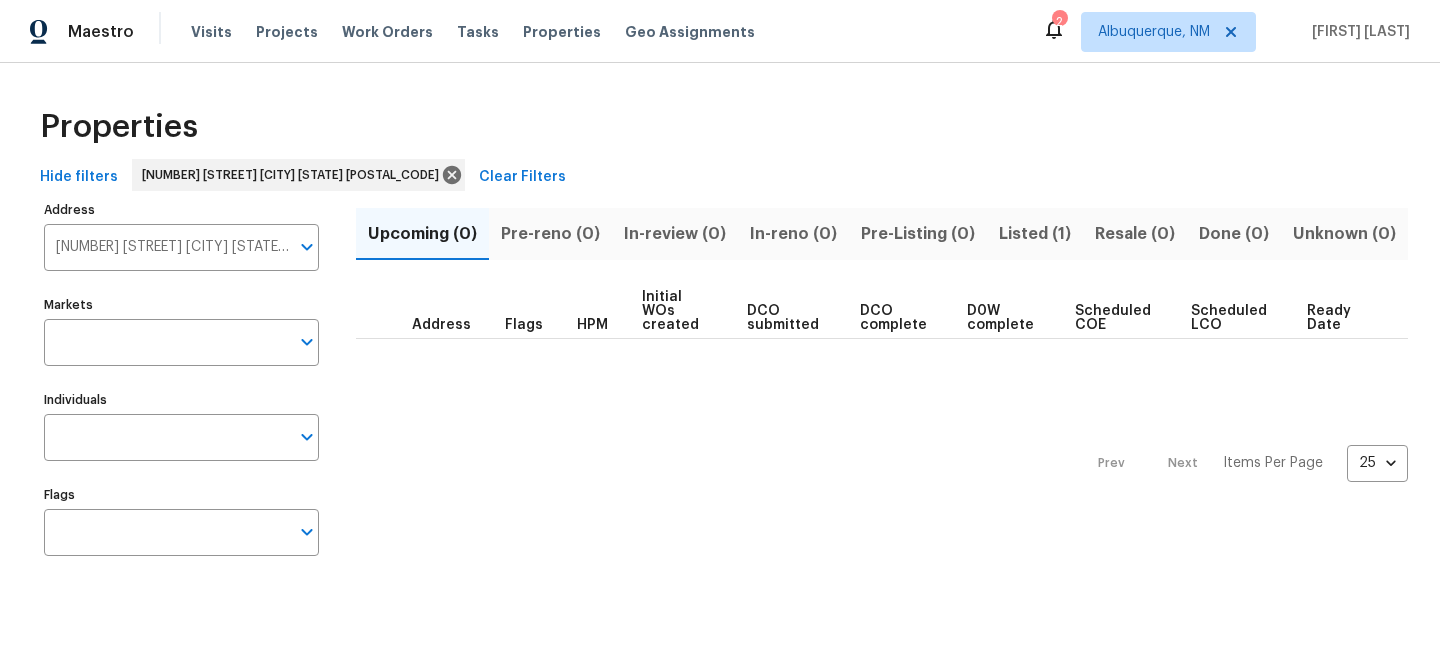 click on "Listed (1)" at bounding box center (1035, 234) 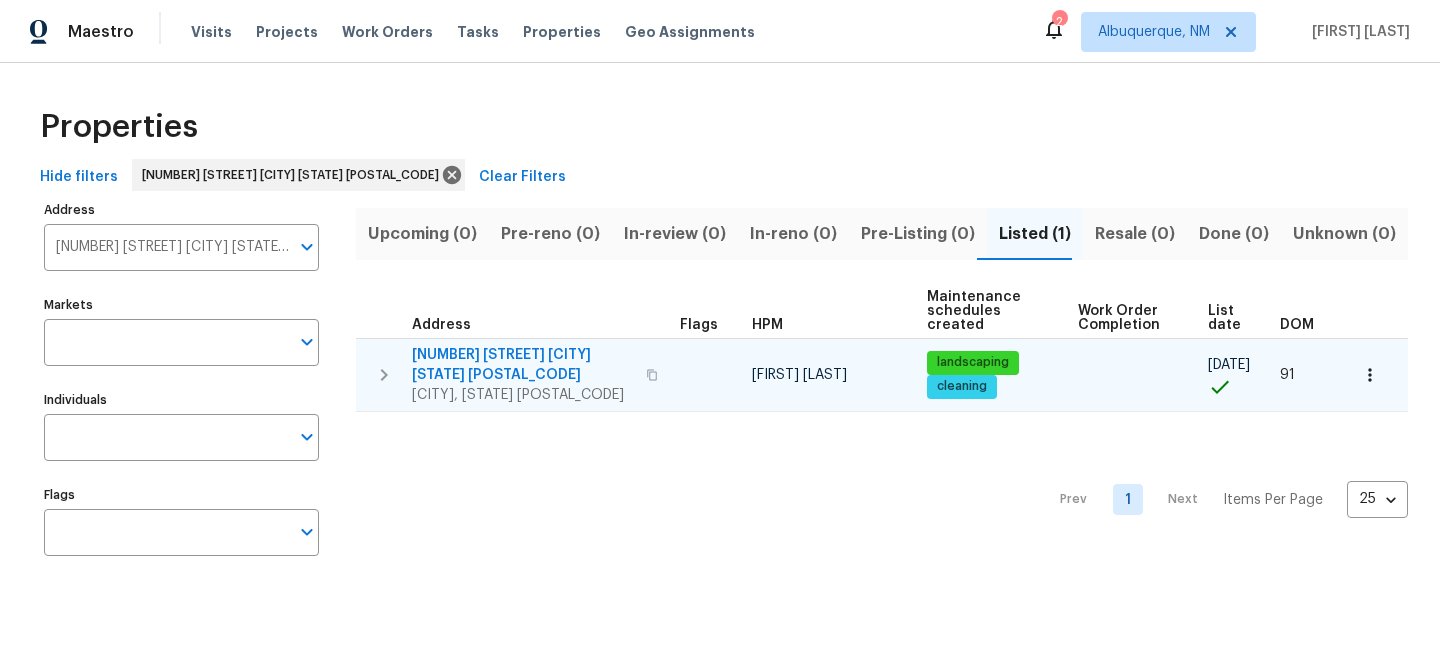 click on "[NUMBER] [STREET] [CITY] [STATE] [POSTAL_CODE]" at bounding box center [523, 365] 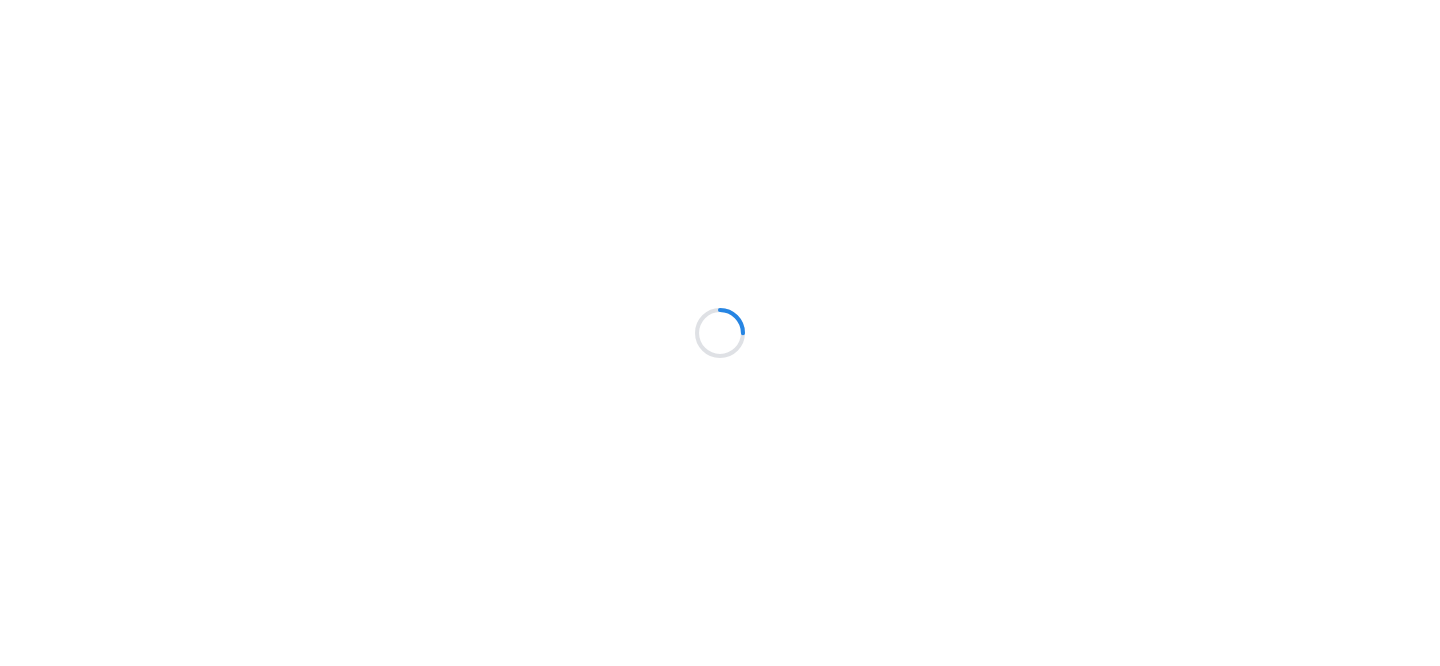 scroll, scrollTop: 0, scrollLeft: 0, axis: both 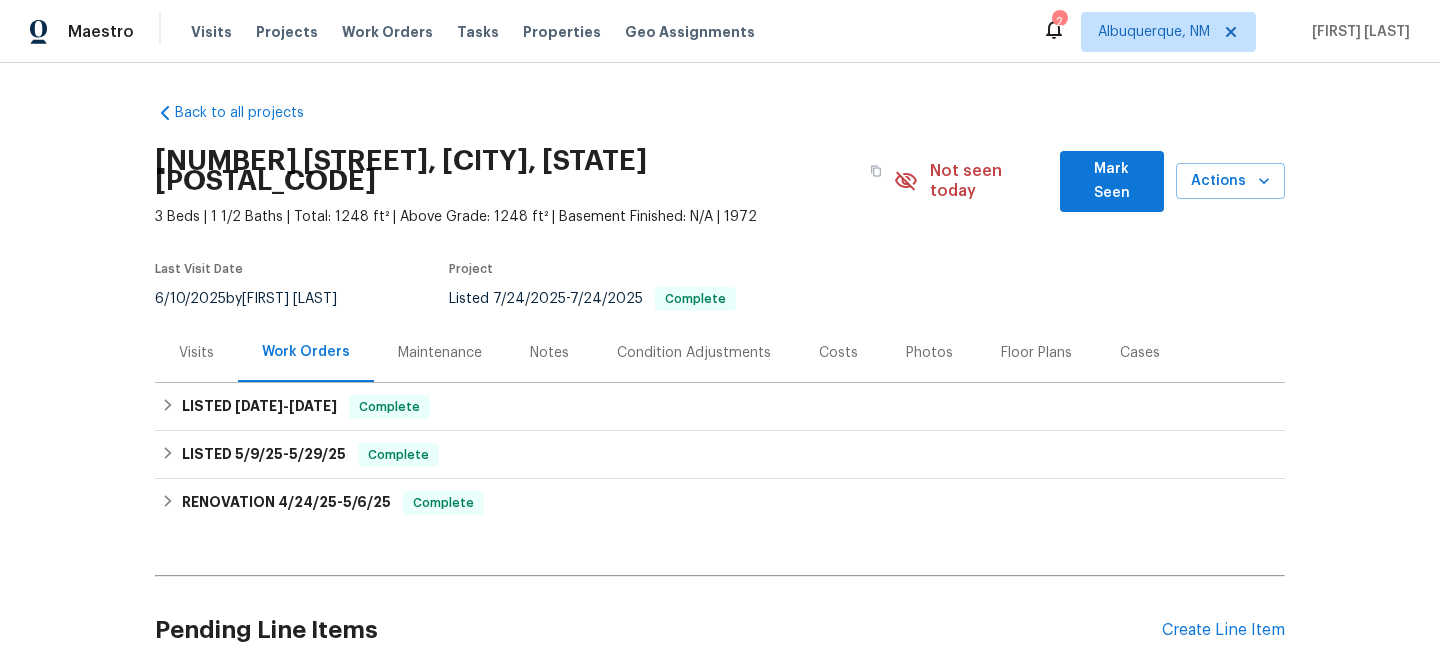 click on "Visits" at bounding box center [196, 353] 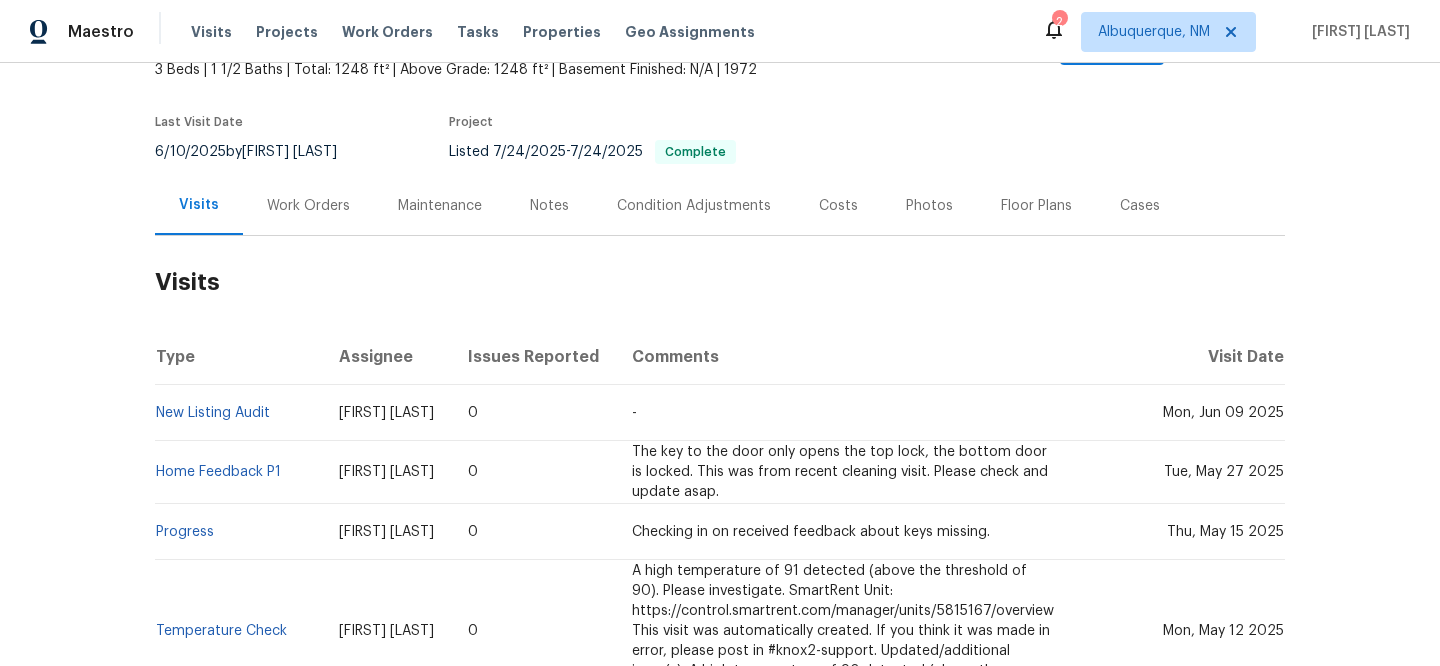 scroll, scrollTop: 149, scrollLeft: 0, axis: vertical 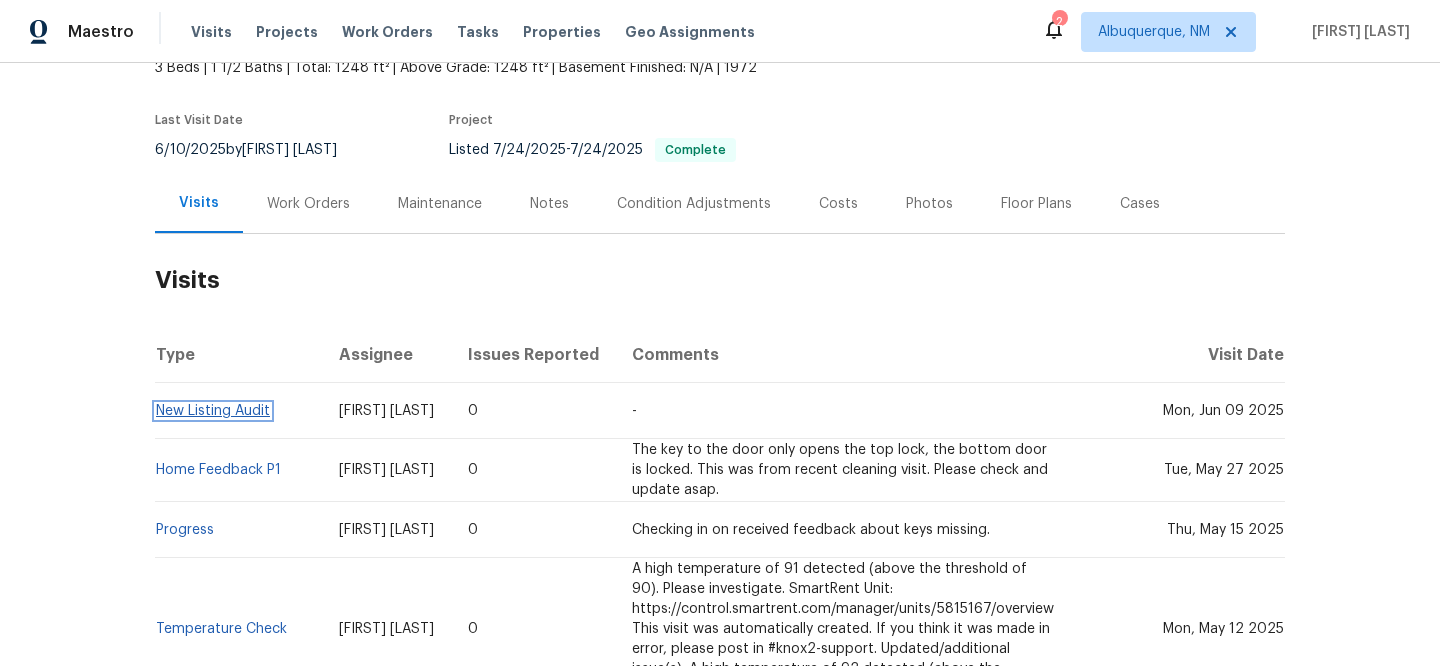 click on "New Listing Audit" at bounding box center (213, 411) 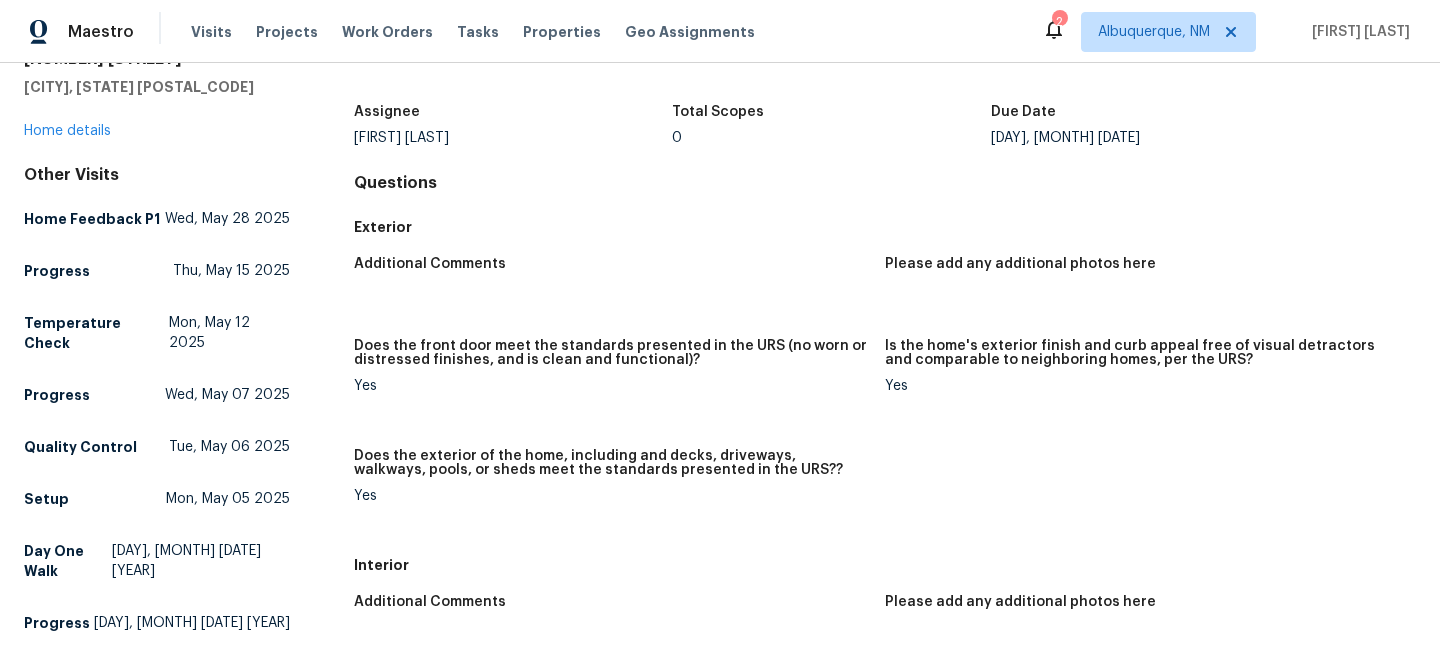 scroll, scrollTop: 0, scrollLeft: 0, axis: both 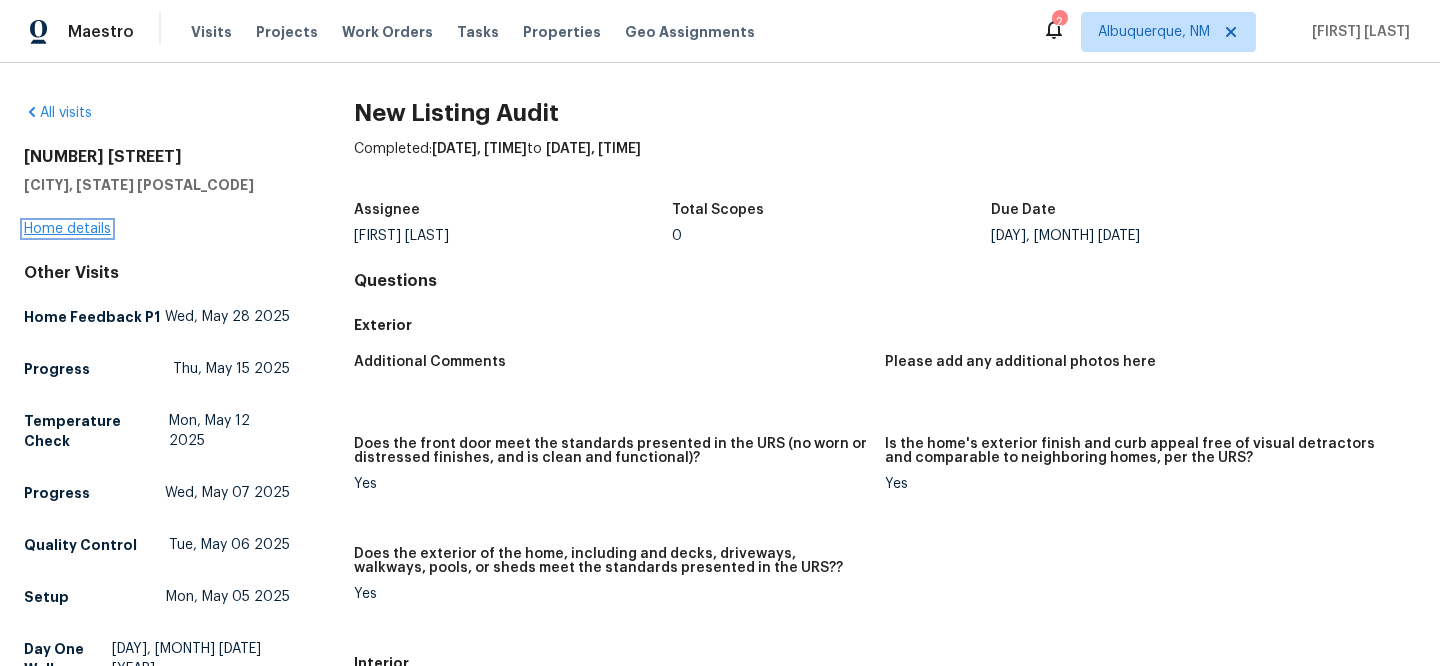 click on "Home details" at bounding box center [67, 229] 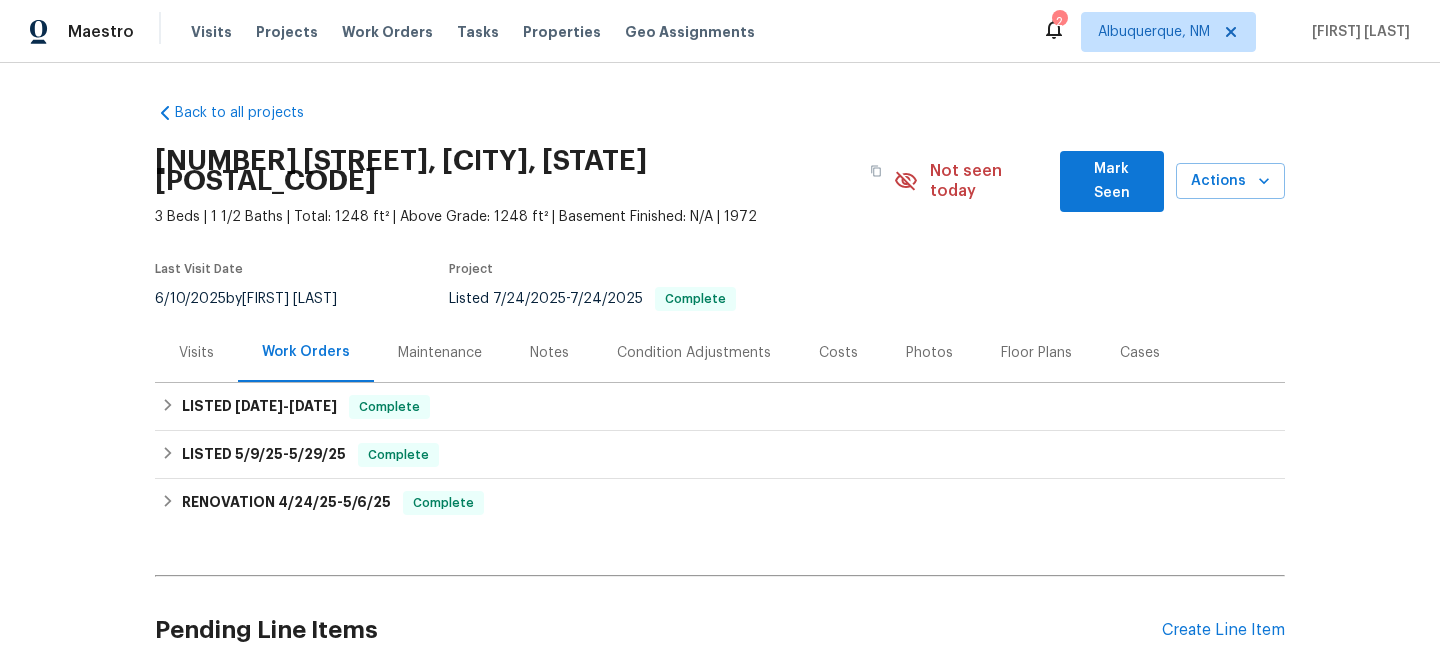 click on "Visits" at bounding box center (196, 353) 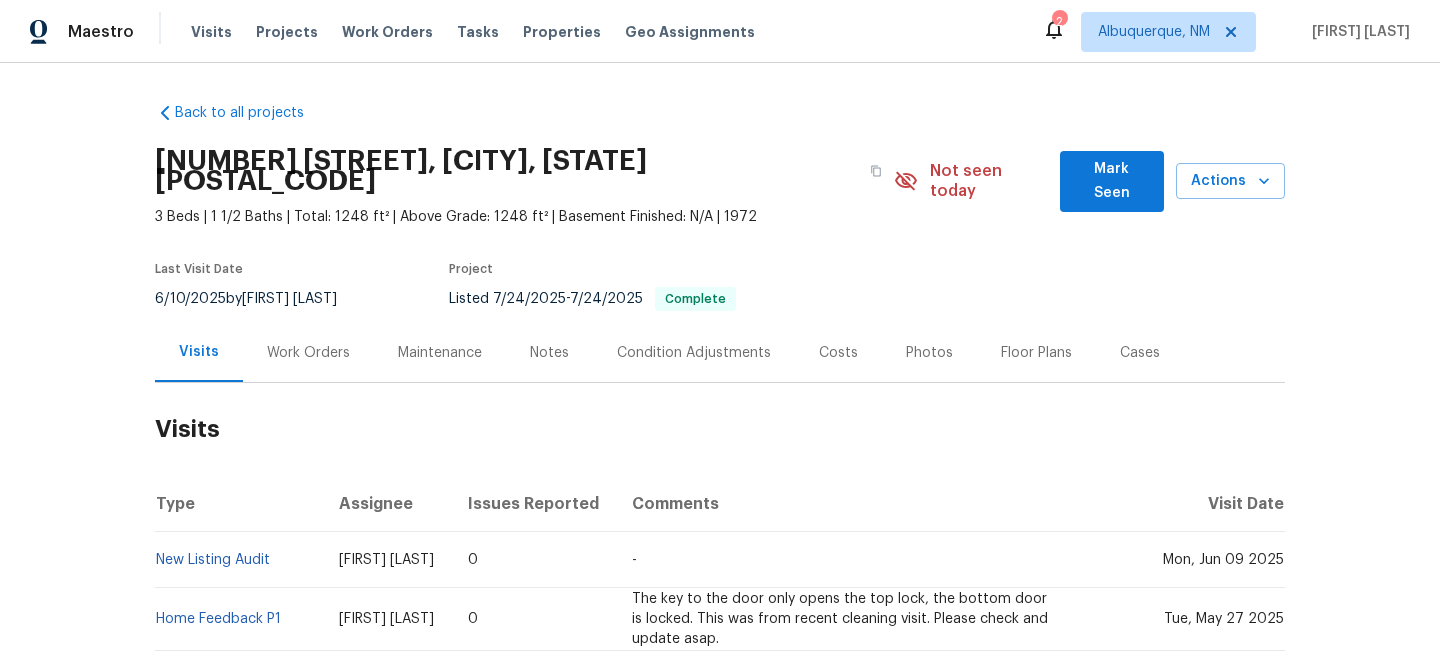 scroll, scrollTop: 675, scrollLeft: 0, axis: vertical 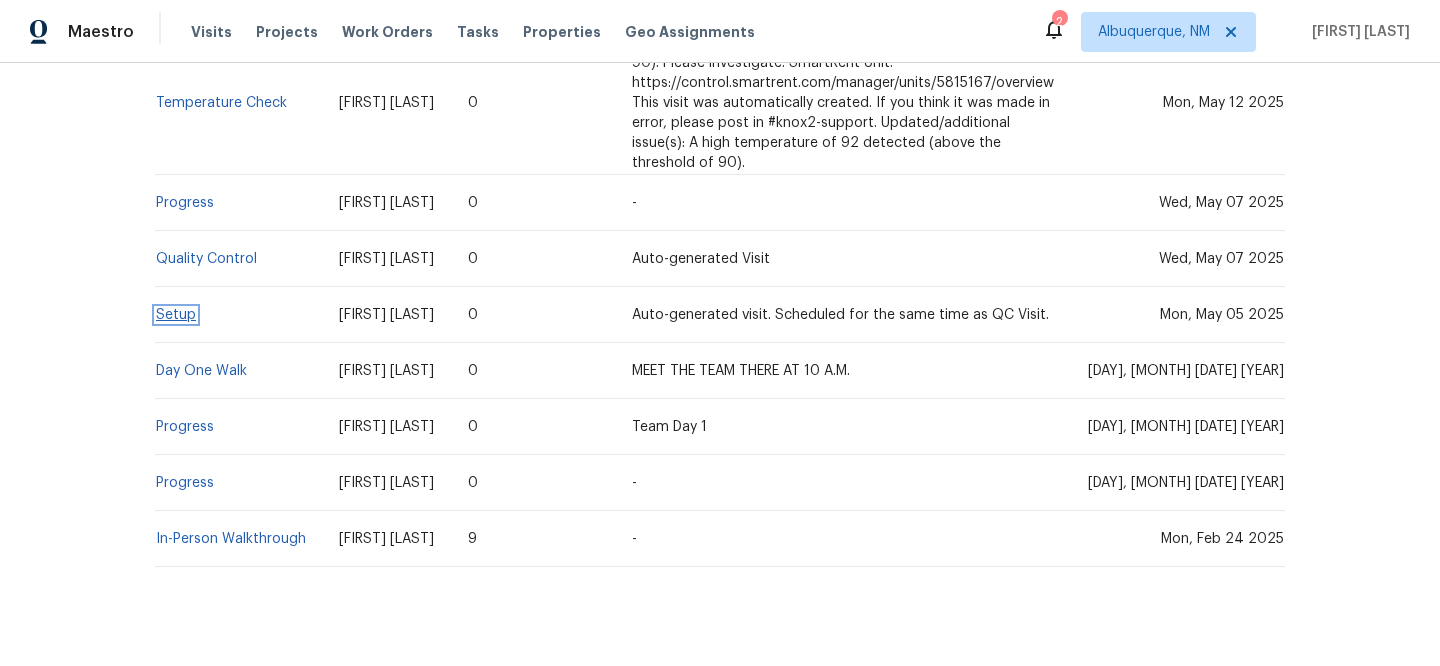 click on "Setup" at bounding box center (176, 315) 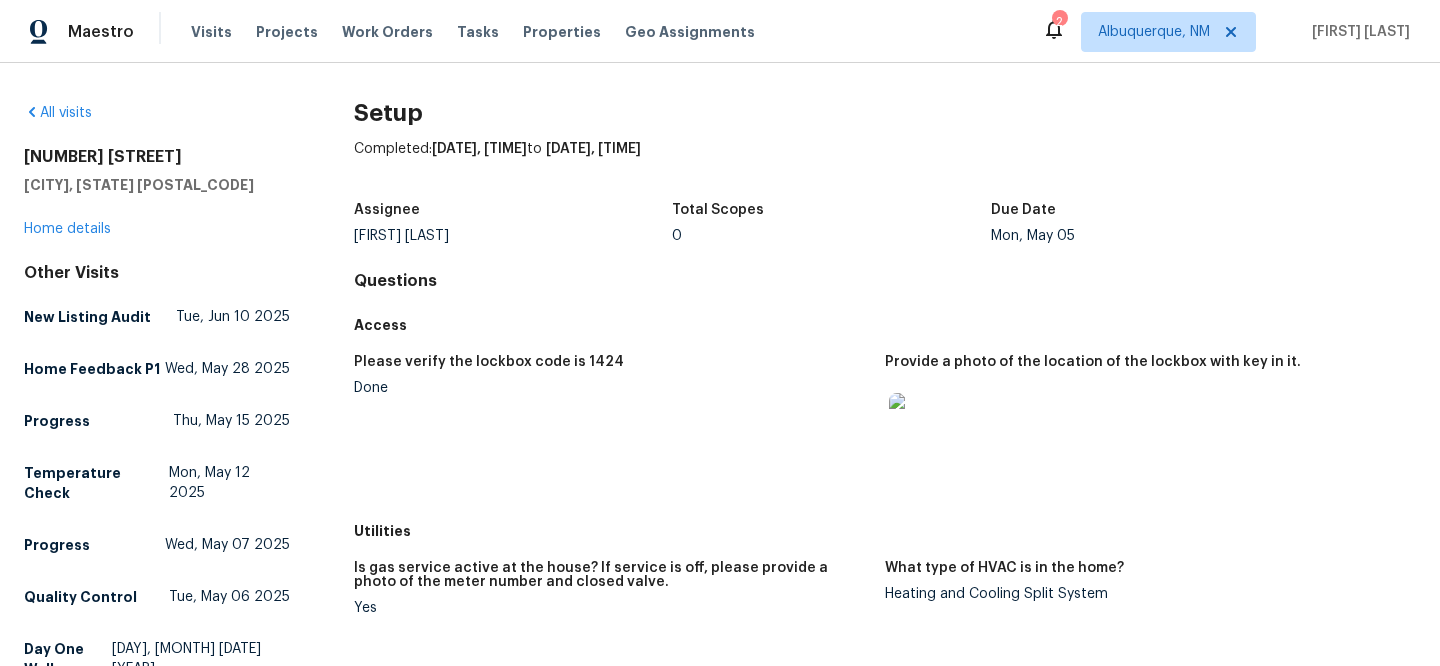 click at bounding box center [921, 425] 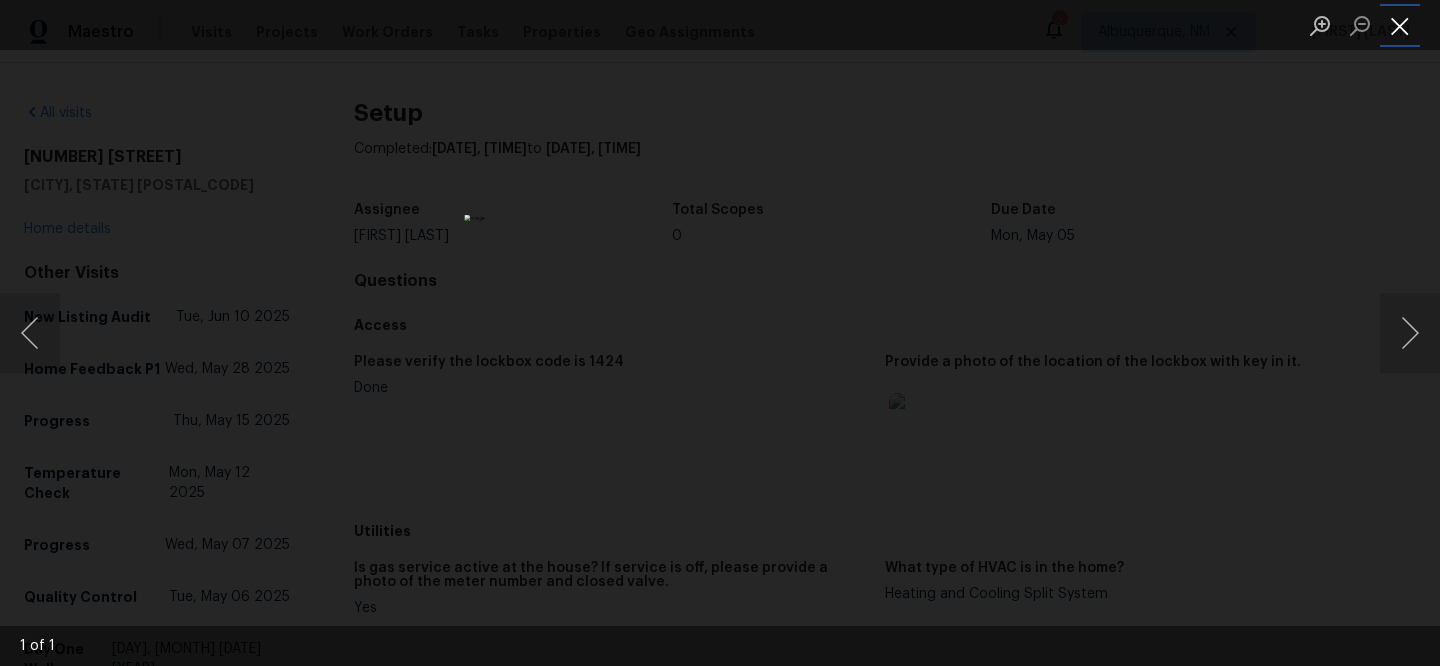 click at bounding box center [1400, 25] 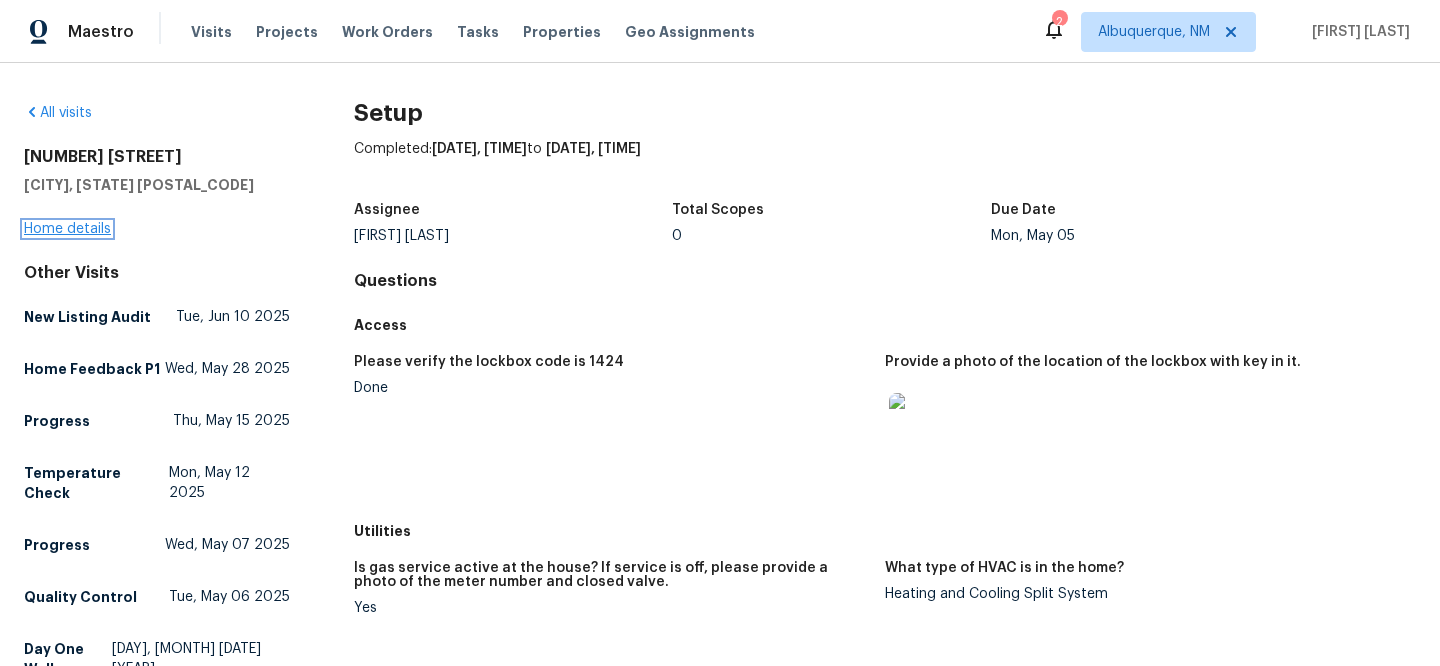 click on "Home details" at bounding box center [67, 229] 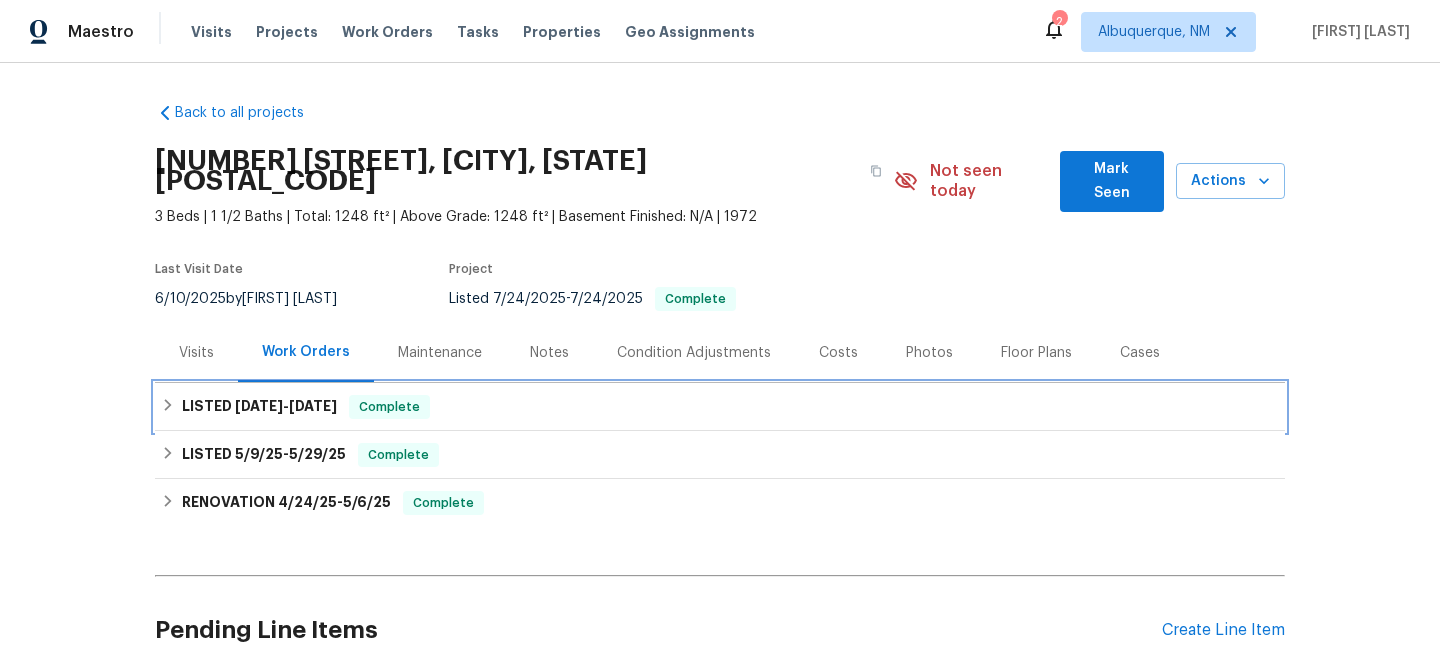 click on "LISTED   7/24/25  -  7/24/25 Complete" at bounding box center (720, 407) 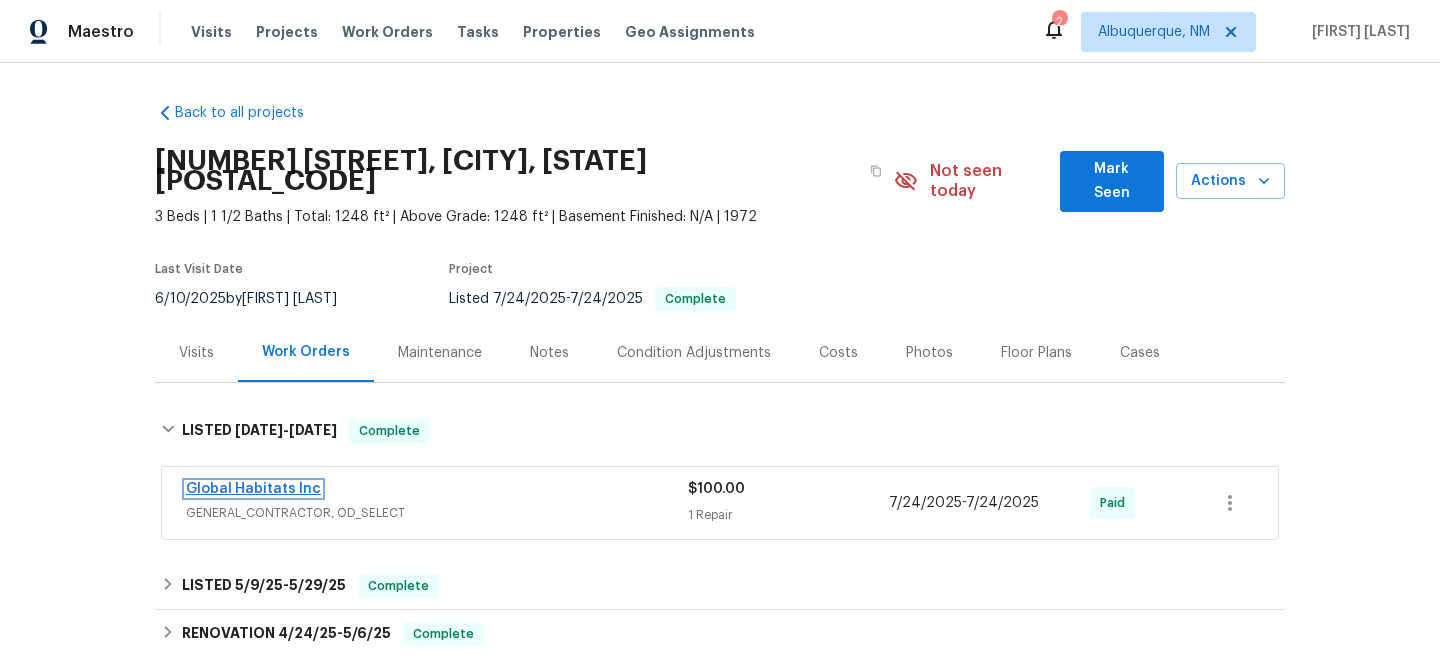 click on "Global Habitats Inc" at bounding box center (253, 489) 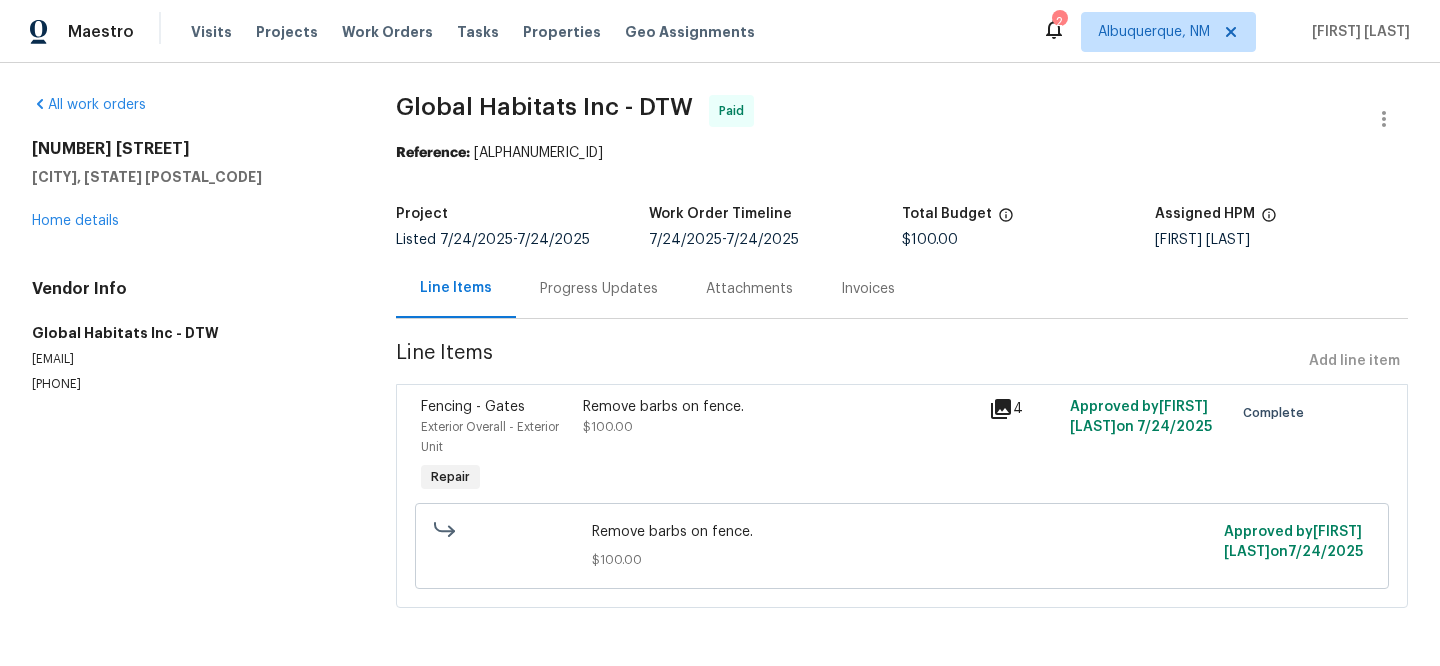 click 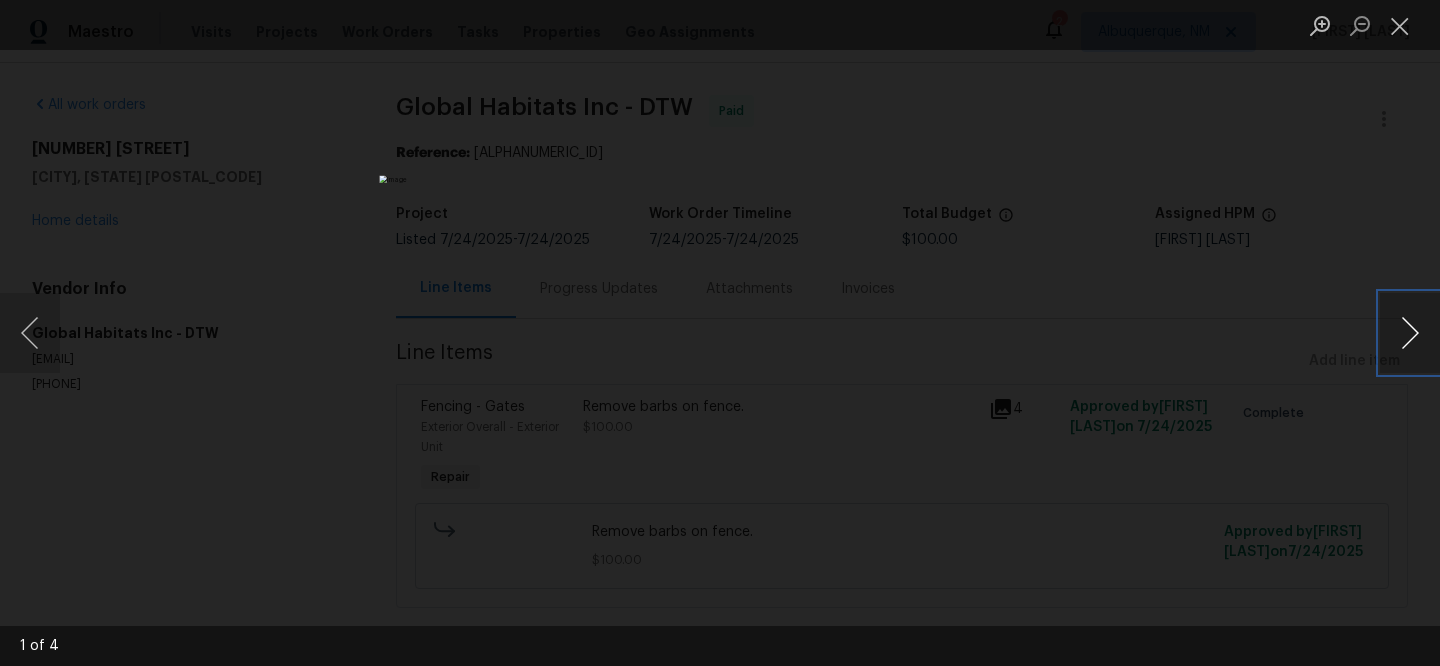 click at bounding box center [1410, 333] 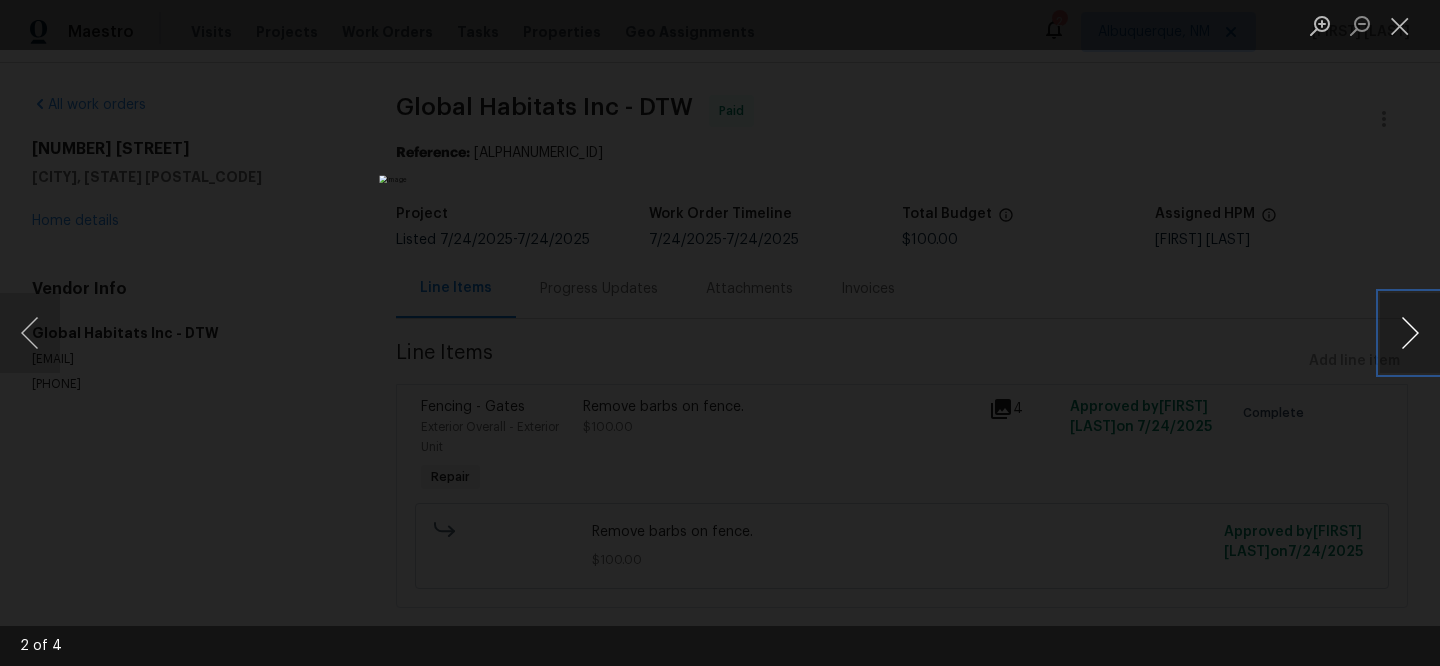 click at bounding box center [1410, 333] 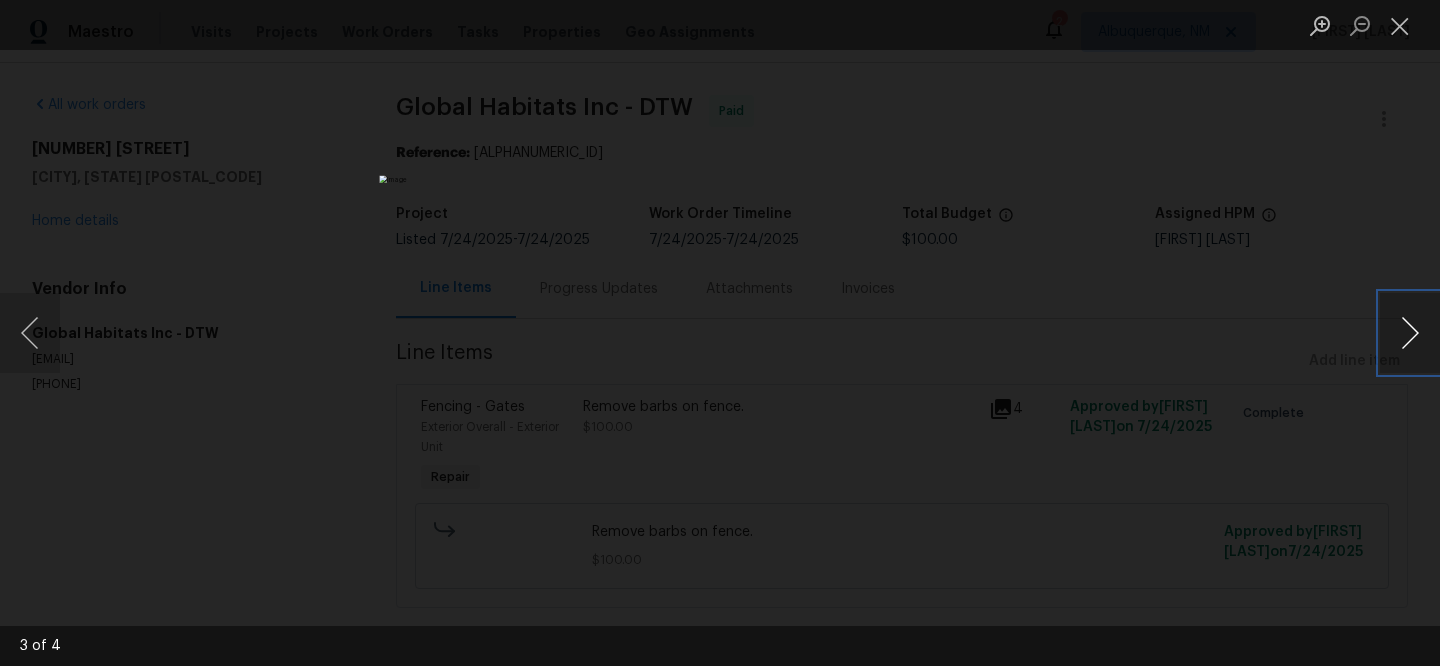 click at bounding box center [1410, 333] 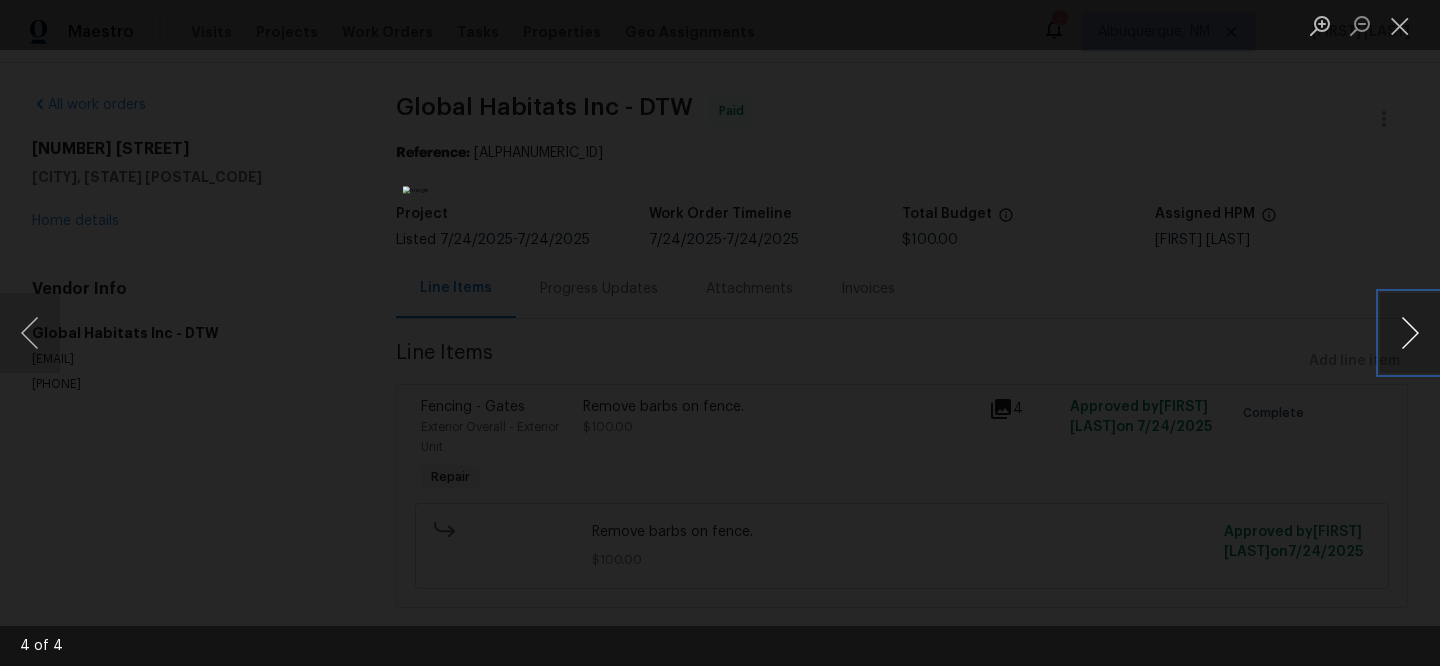 click at bounding box center [1410, 333] 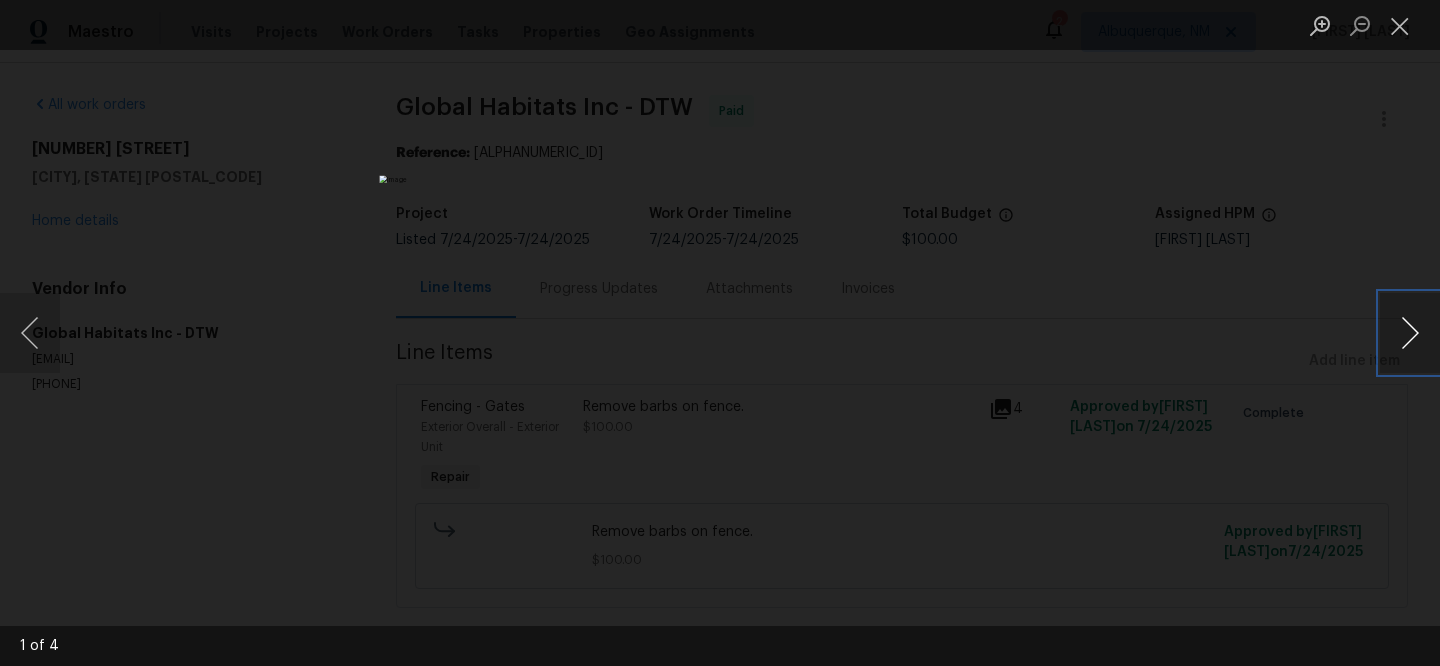 click at bounding box center [1410, 333] 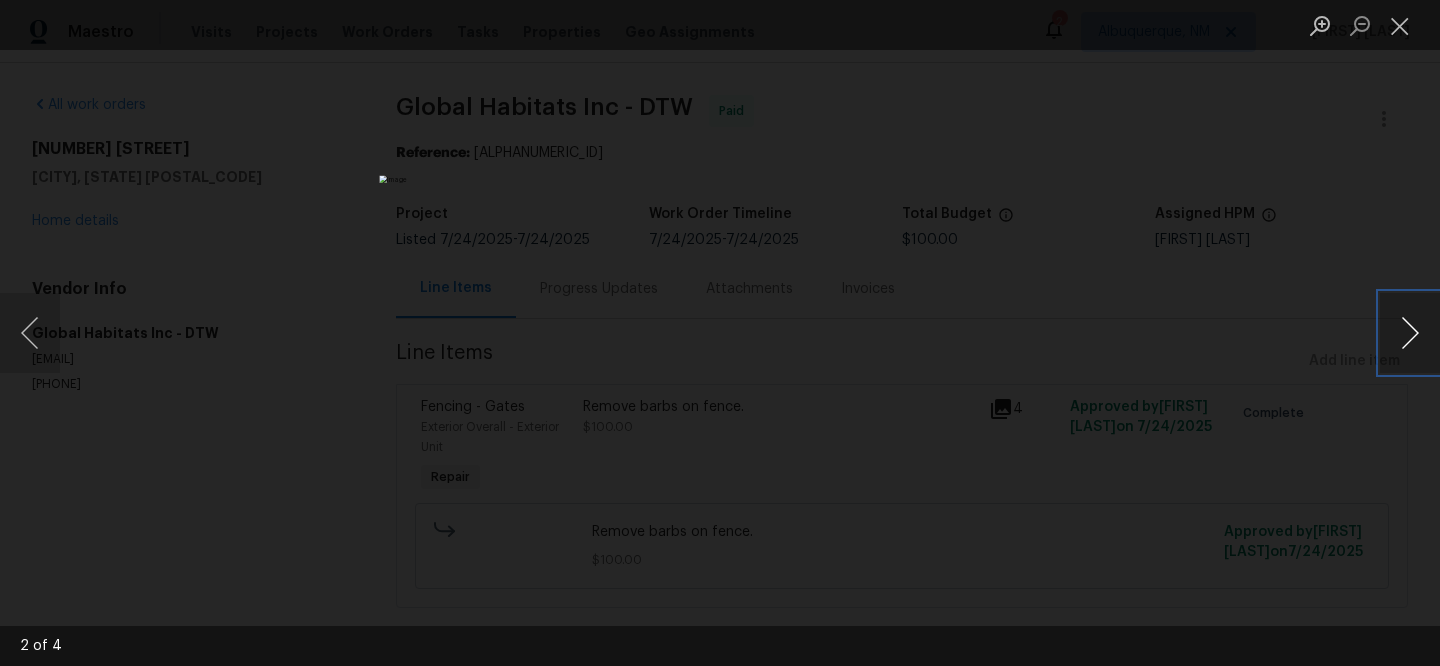 click at bounding box center [1410, 333] 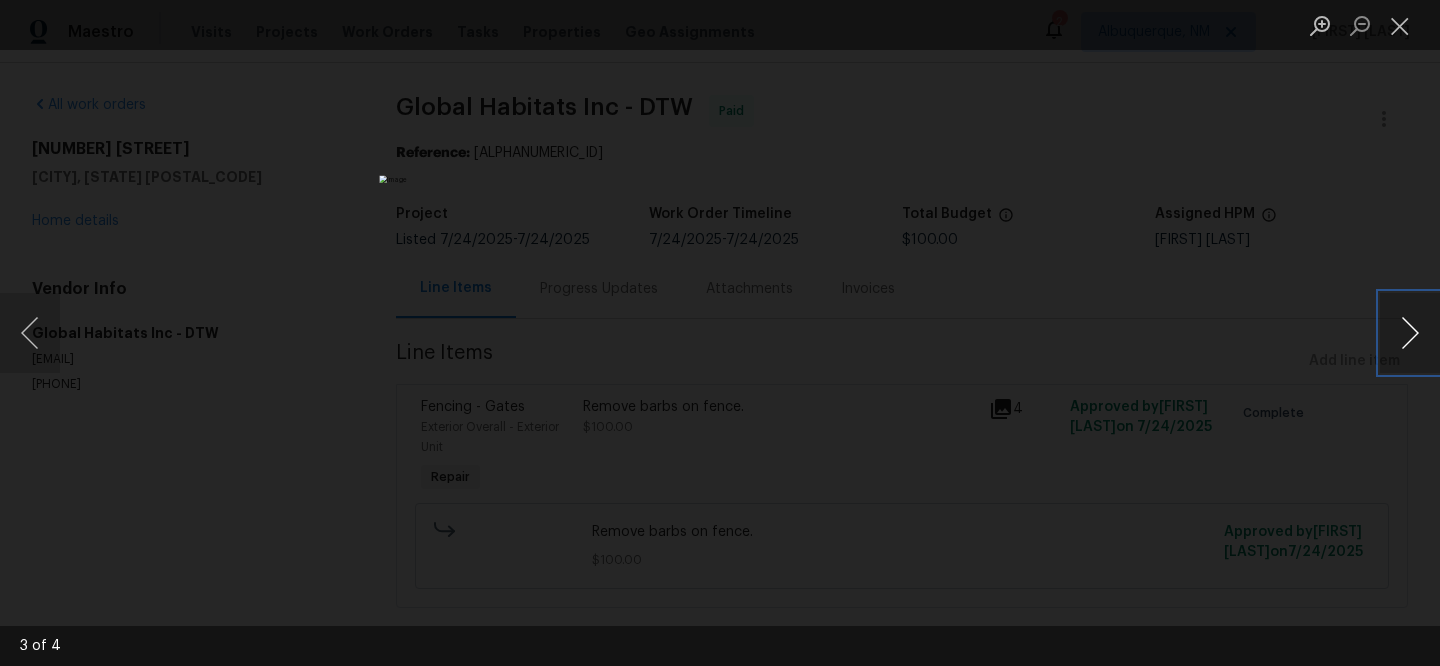 click at bounding box center [1410, 333] 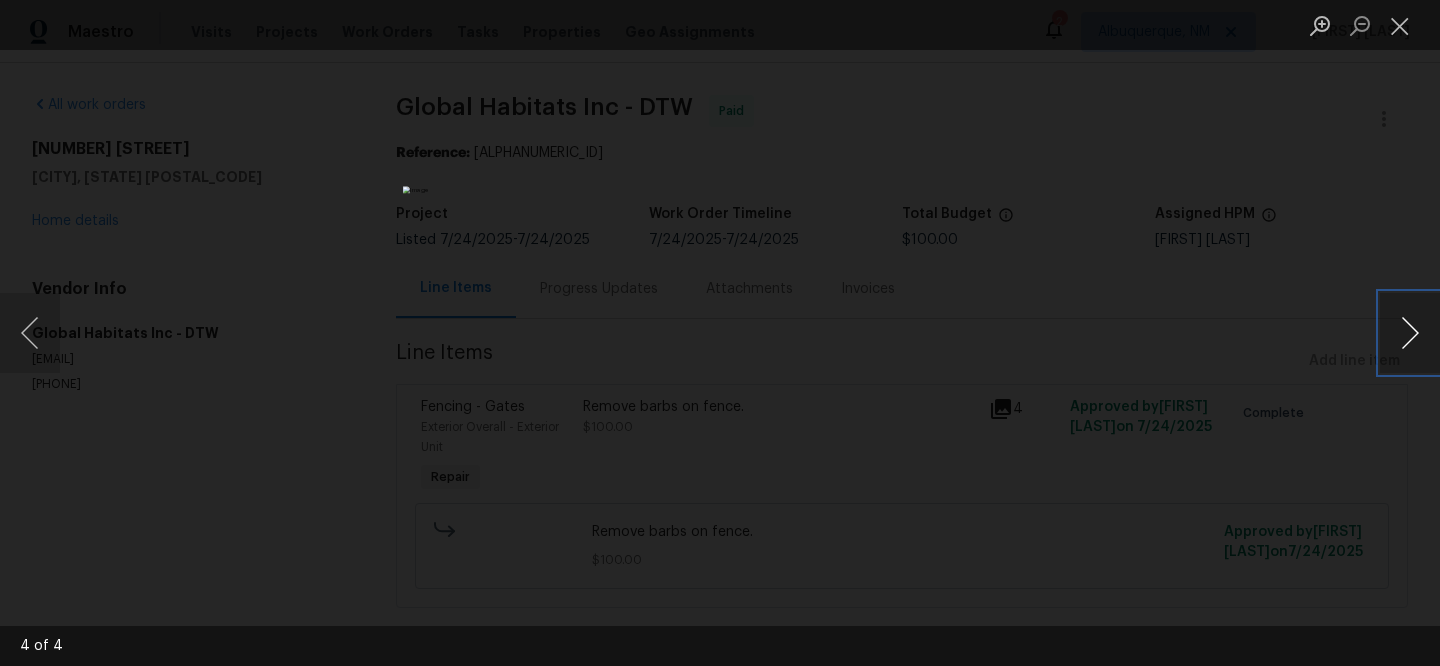 click at bounding box center (1410, 333) 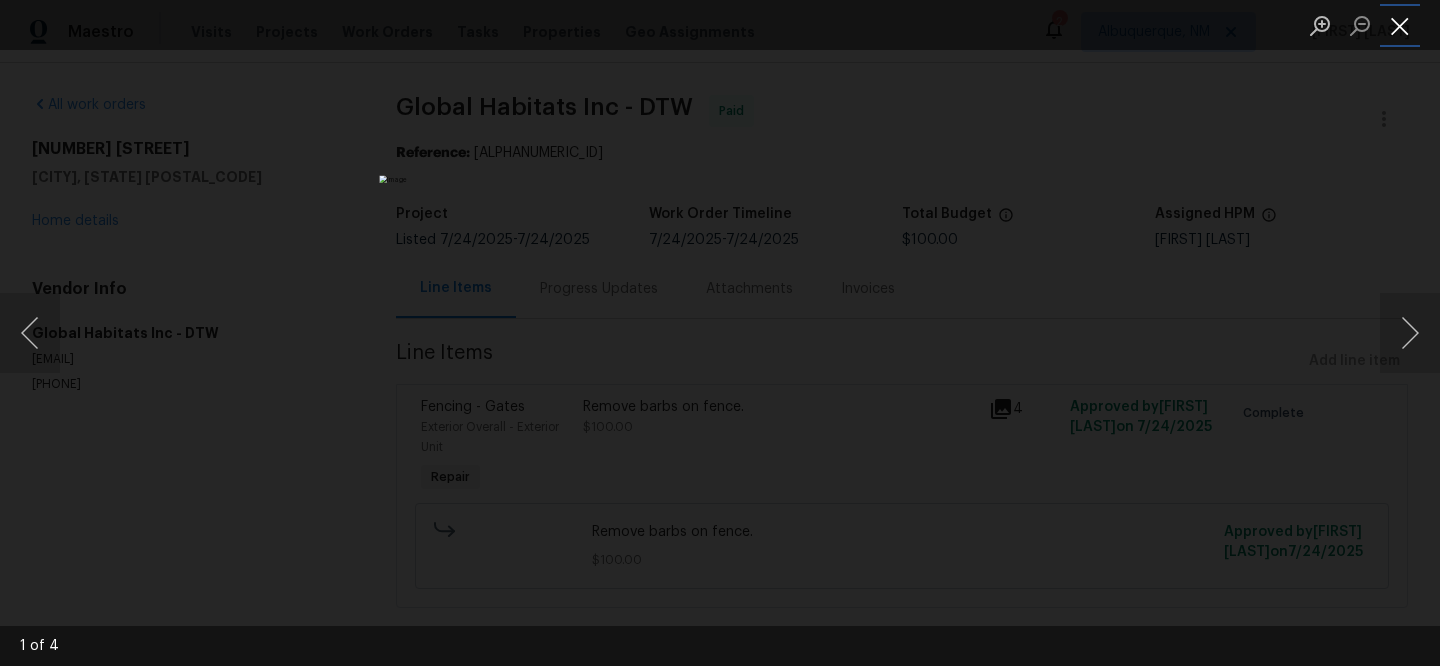 click at bounding box center [1400, 25] 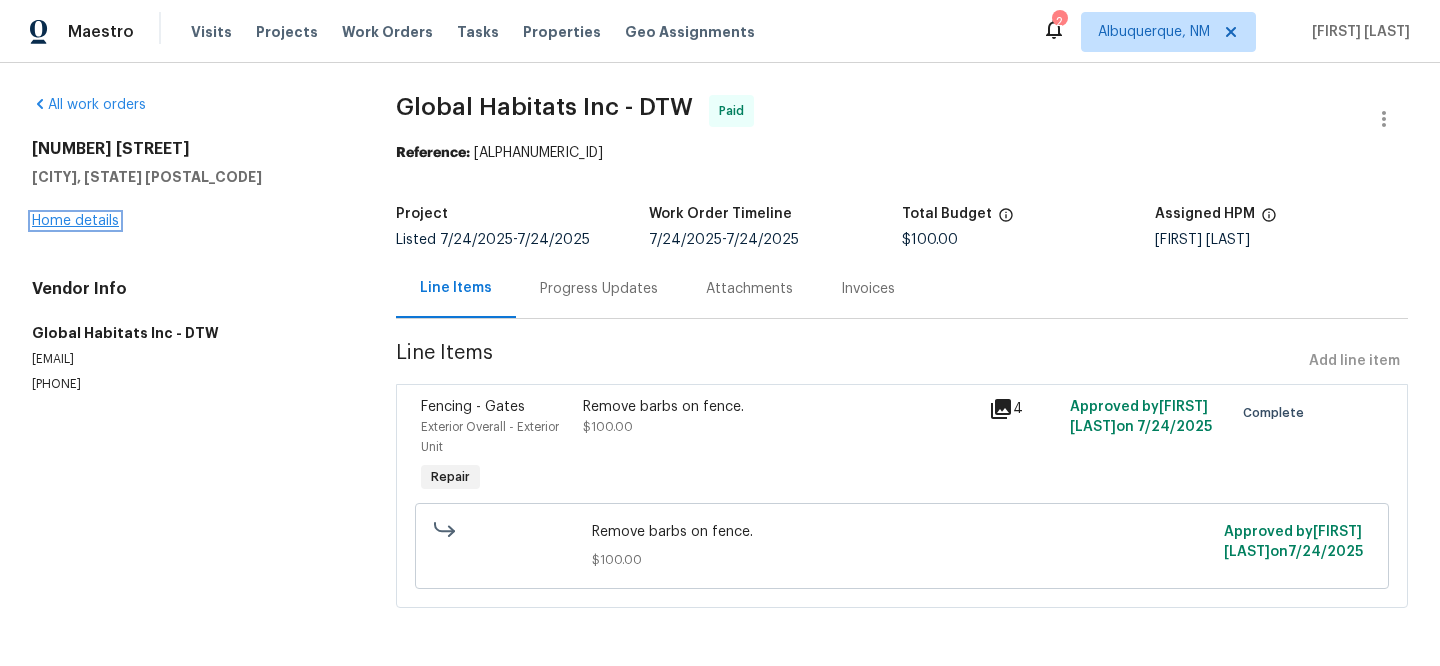 click on "Home details" at bounding box center [75, 221] 